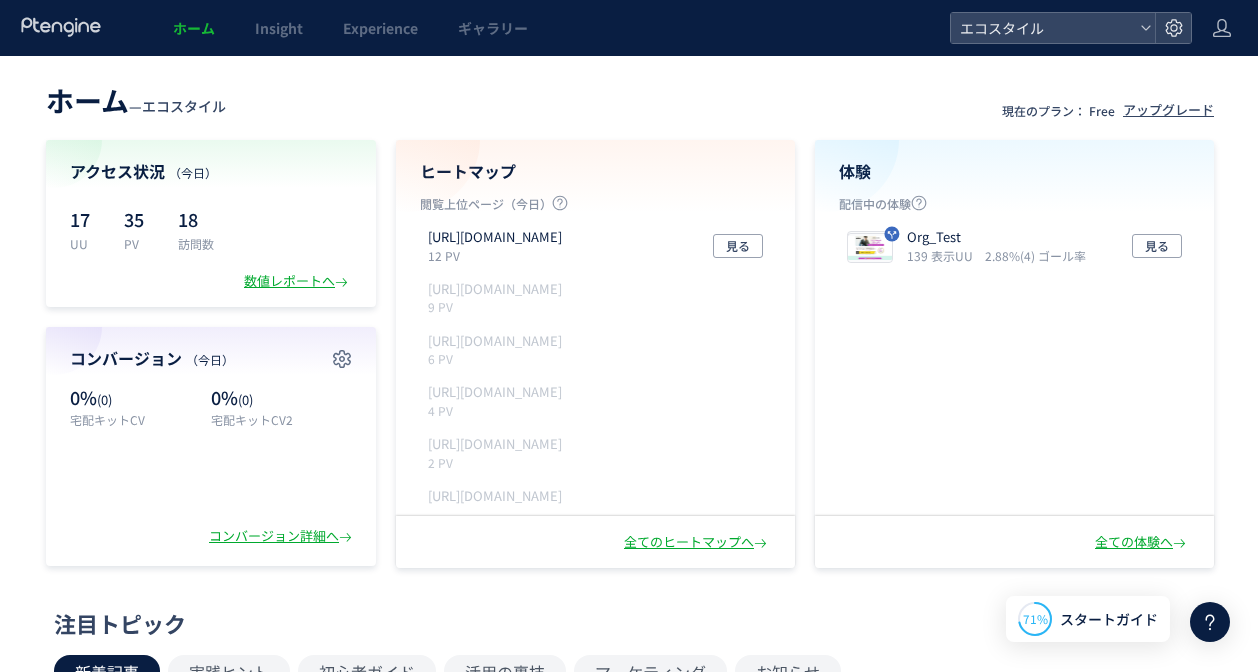 scroll, scrollTop: 0, scrollLeft: 0, axis: both 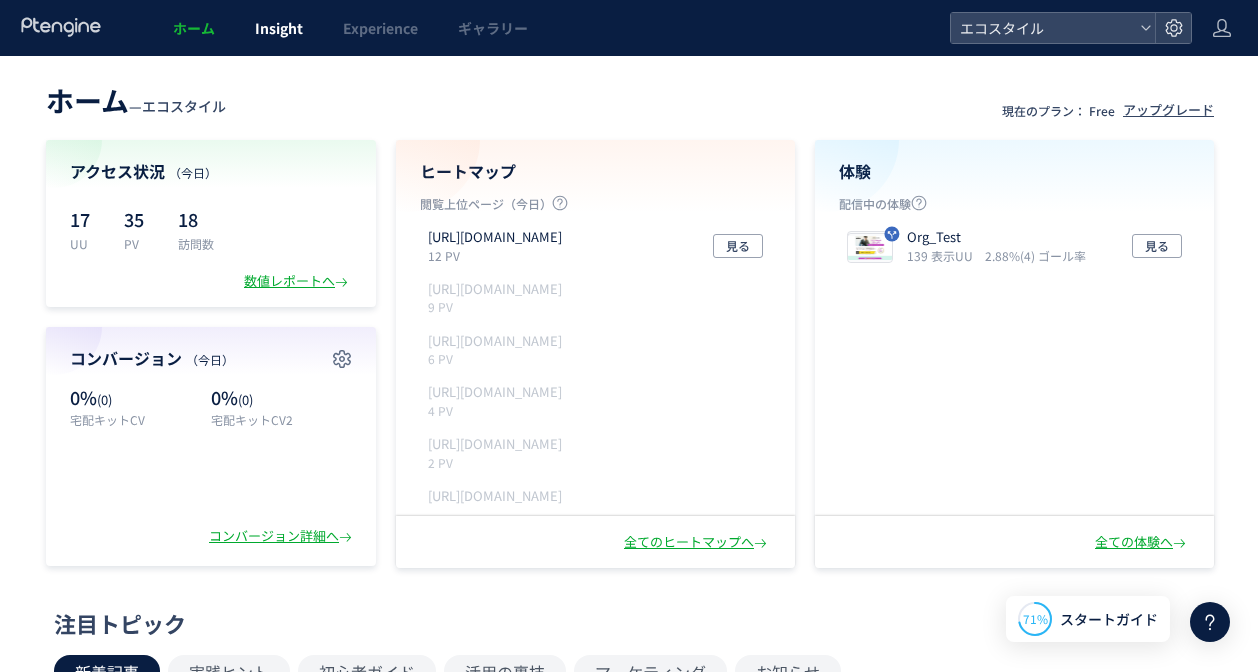 click on "Insight" at bounding box center [279, 28] 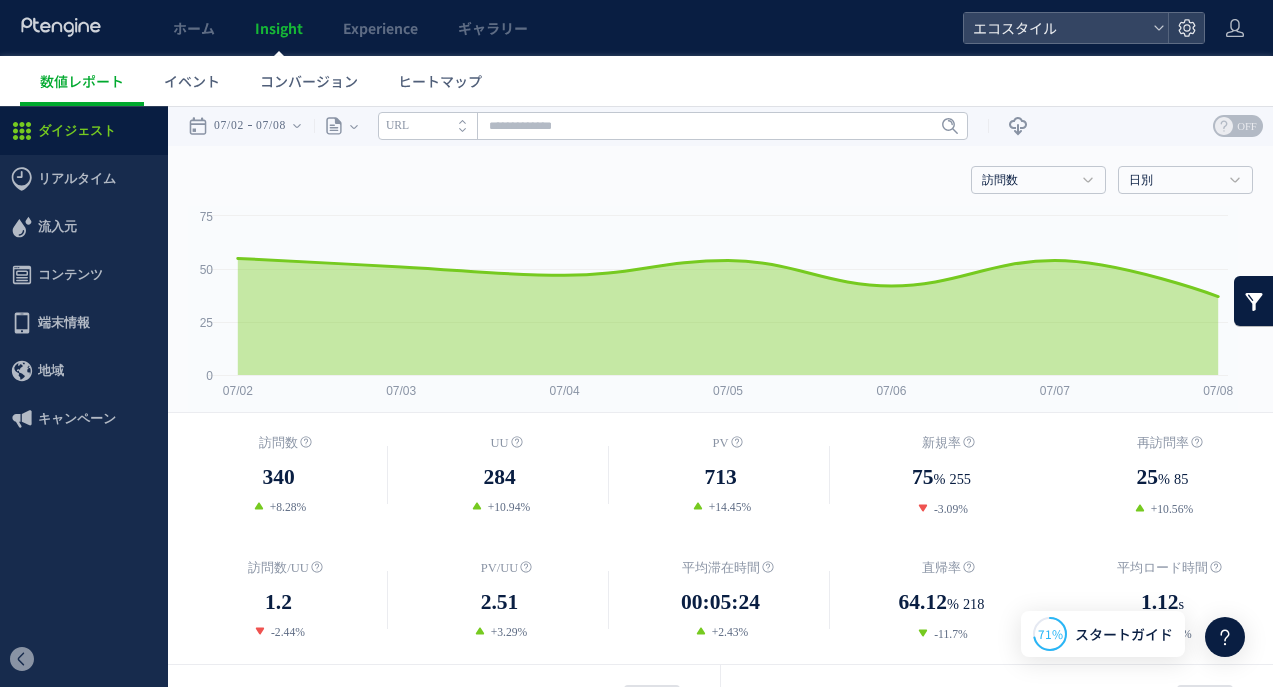scroll, scrollTop: 0, scrollLeft: 0, axis: both 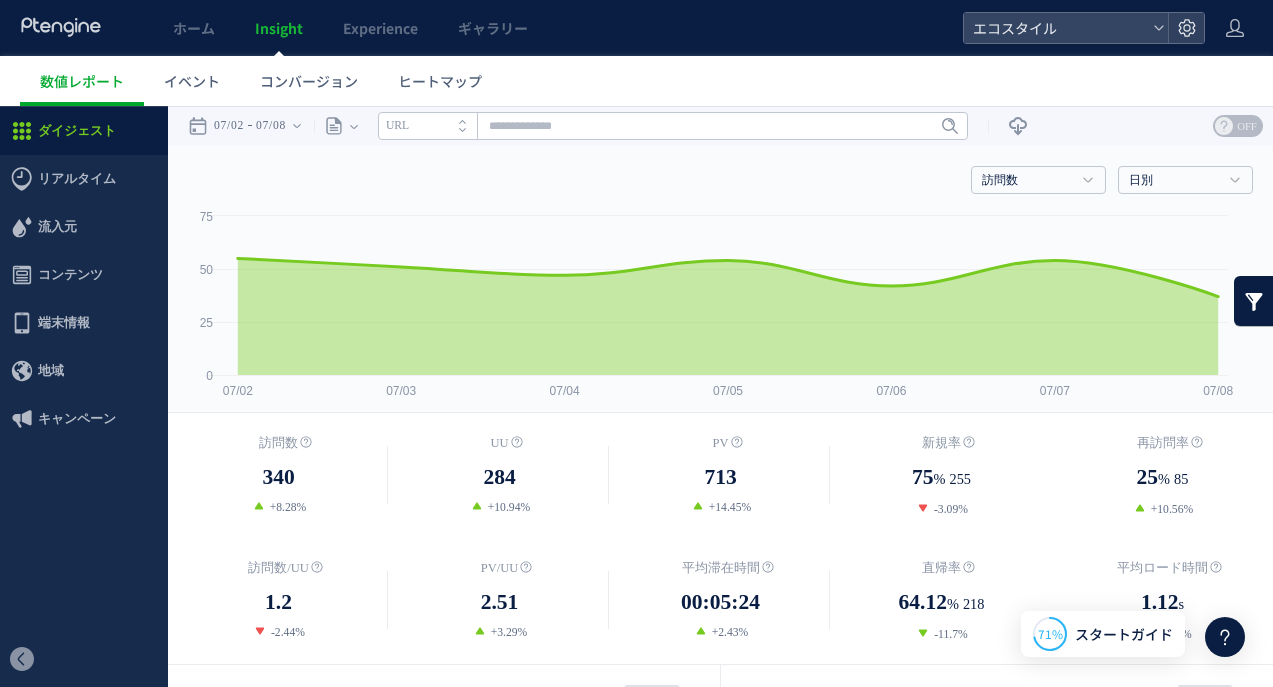 click on "ホーム" at bounding box center (194, 28) 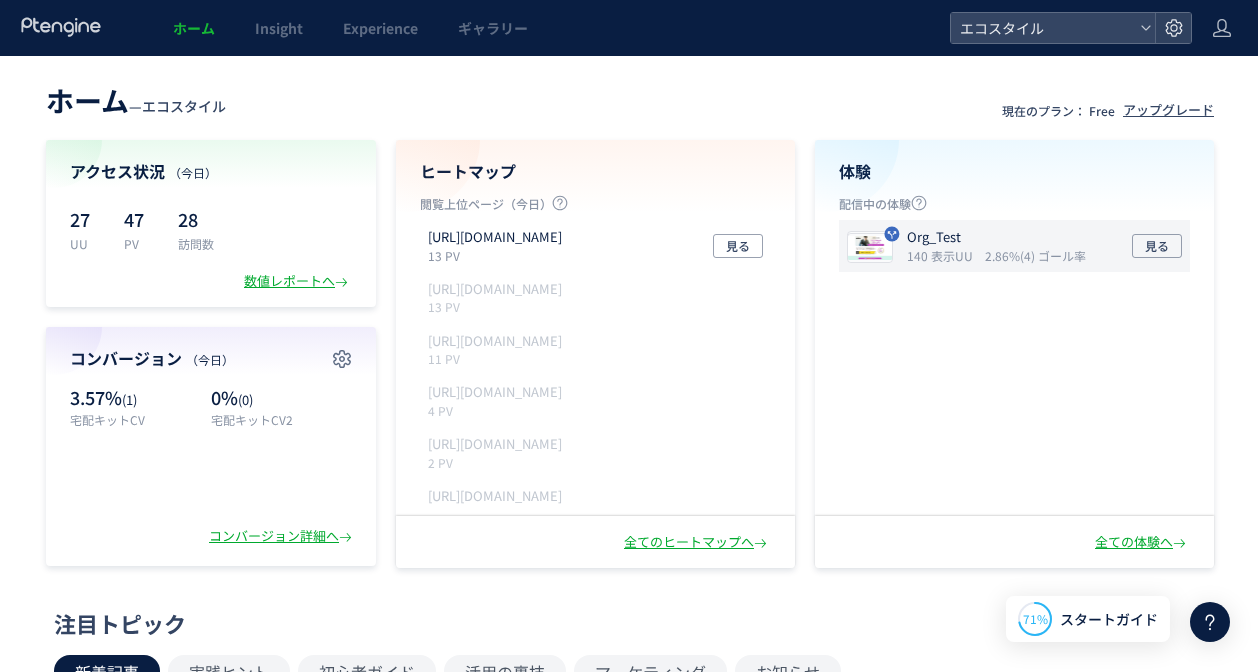 click on "Org_Test 140 表示UU 2.86%(4) ゴール率 見る" 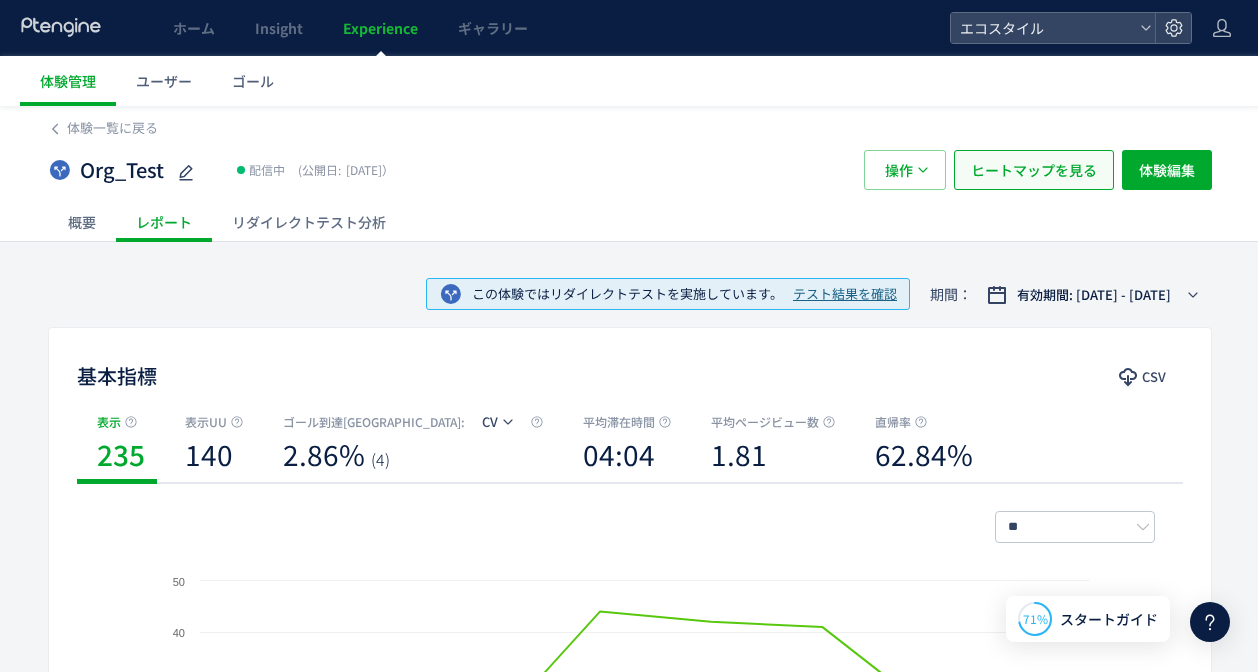 click on "ヒートマップを見る" at bounding box center (1034, 170) 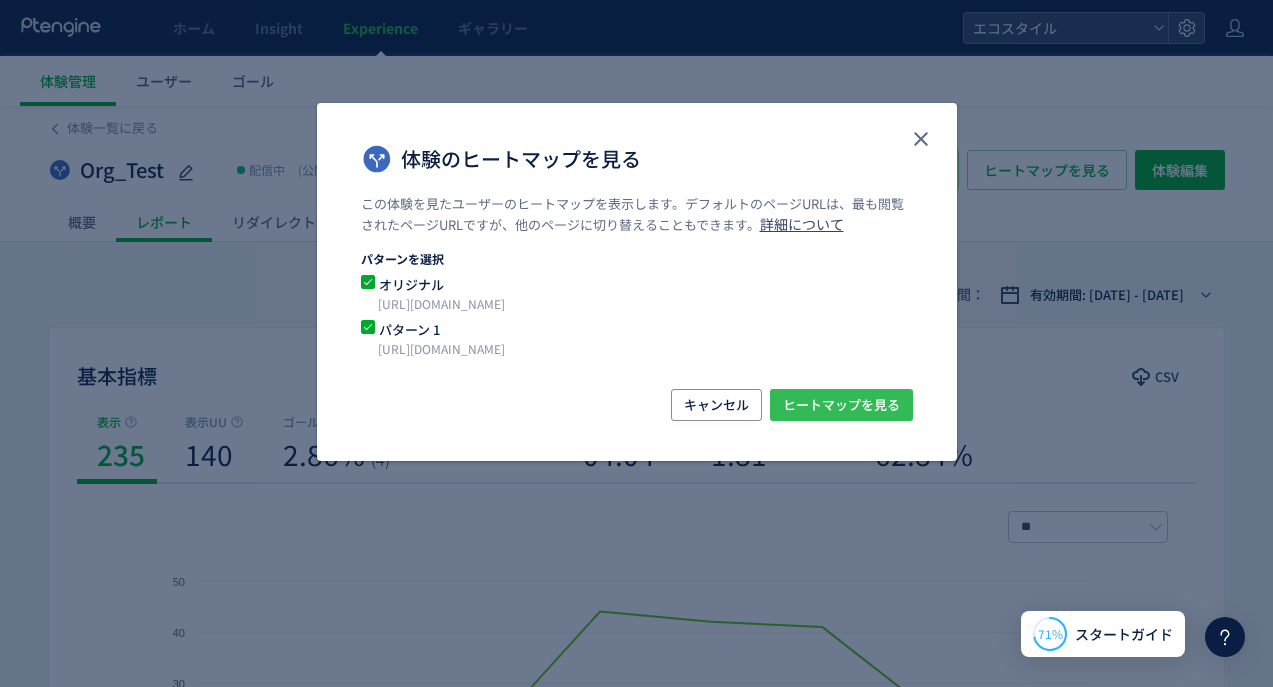 click on "ヒートマップを見る" at bounding box center (841, 405) 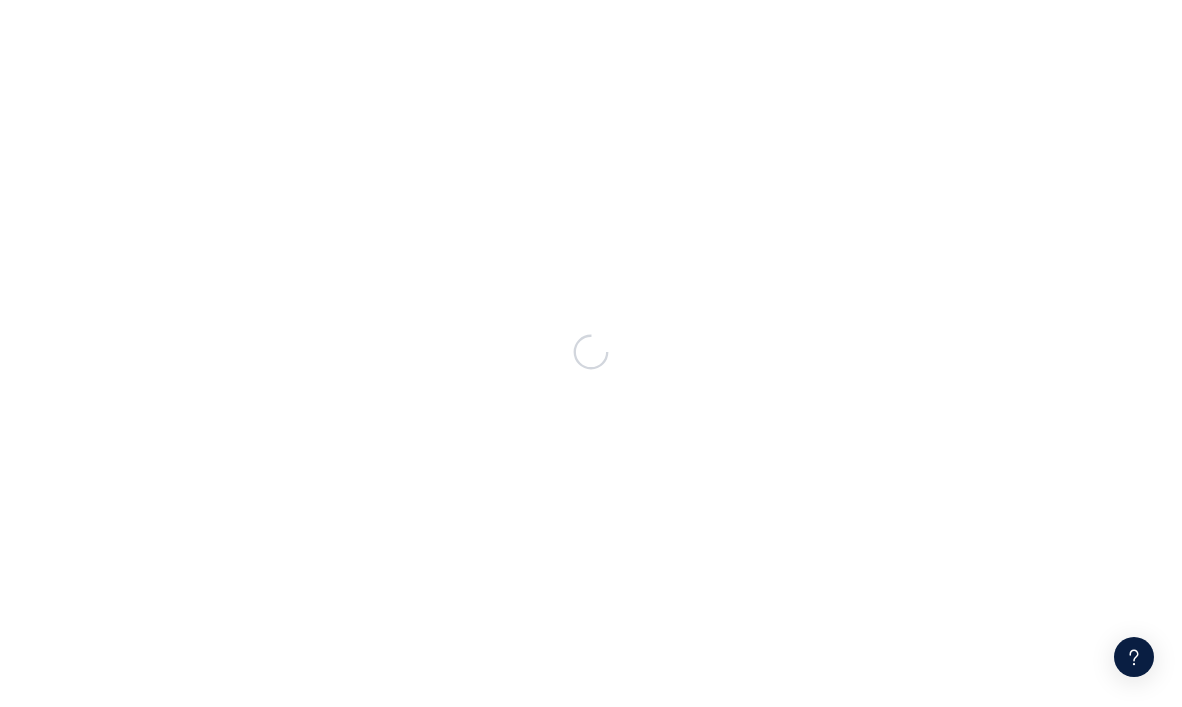 scroll, scrollTop: 0, scrollLeft: 0, axis: both 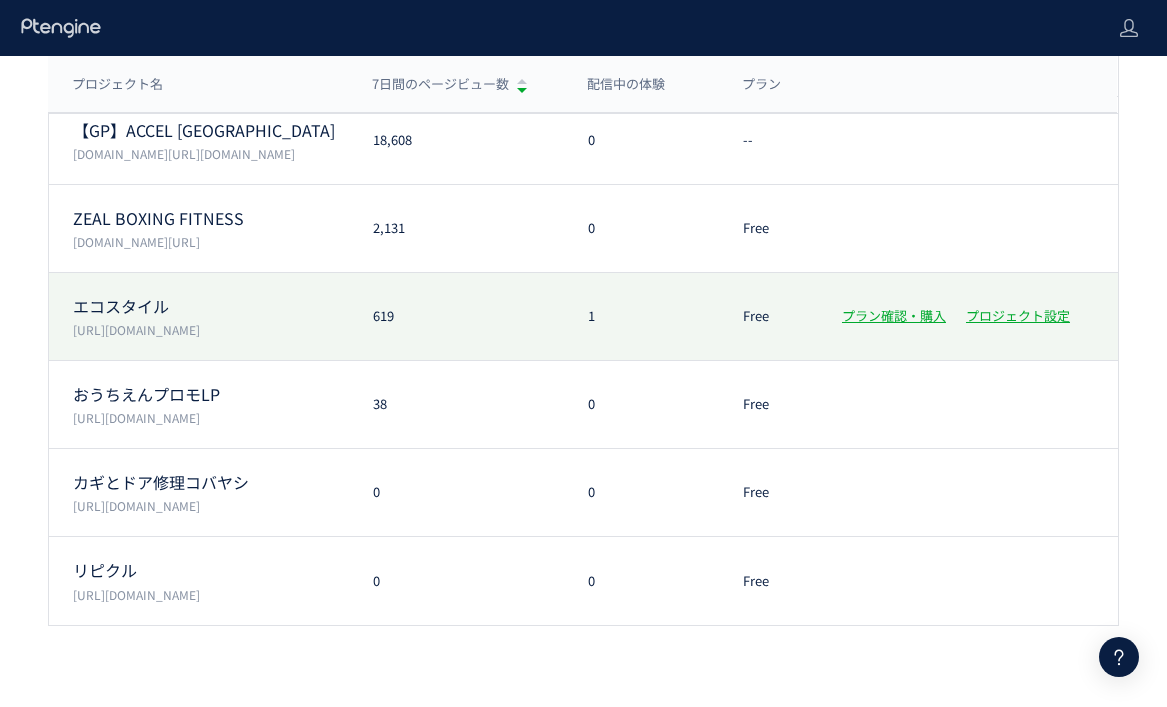 click on "エコスタイル  https://www.style-eco.com/takuhai-kaitori/ 619 1 Free プラン確認・購入 プロジェクト設定" 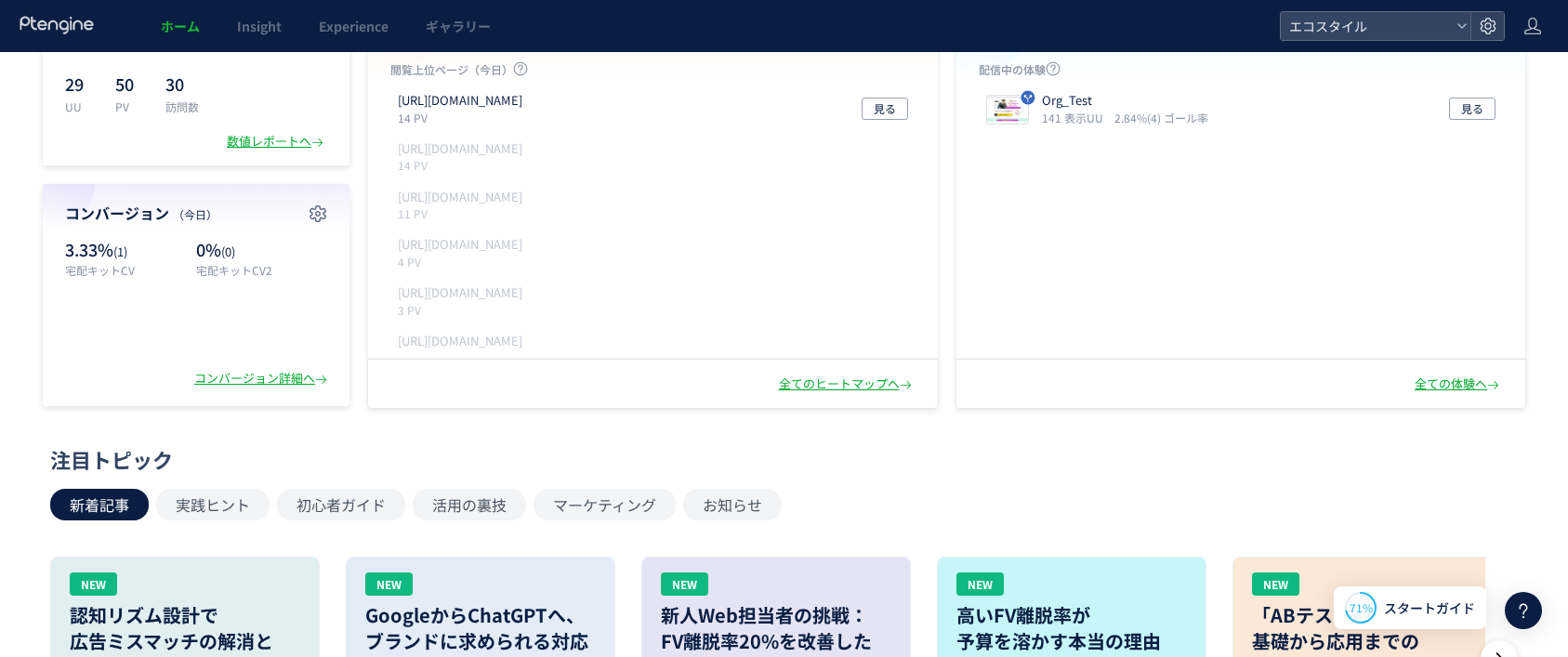 scroll, scrollTop: 0, scrollLeft: 0, axis: both 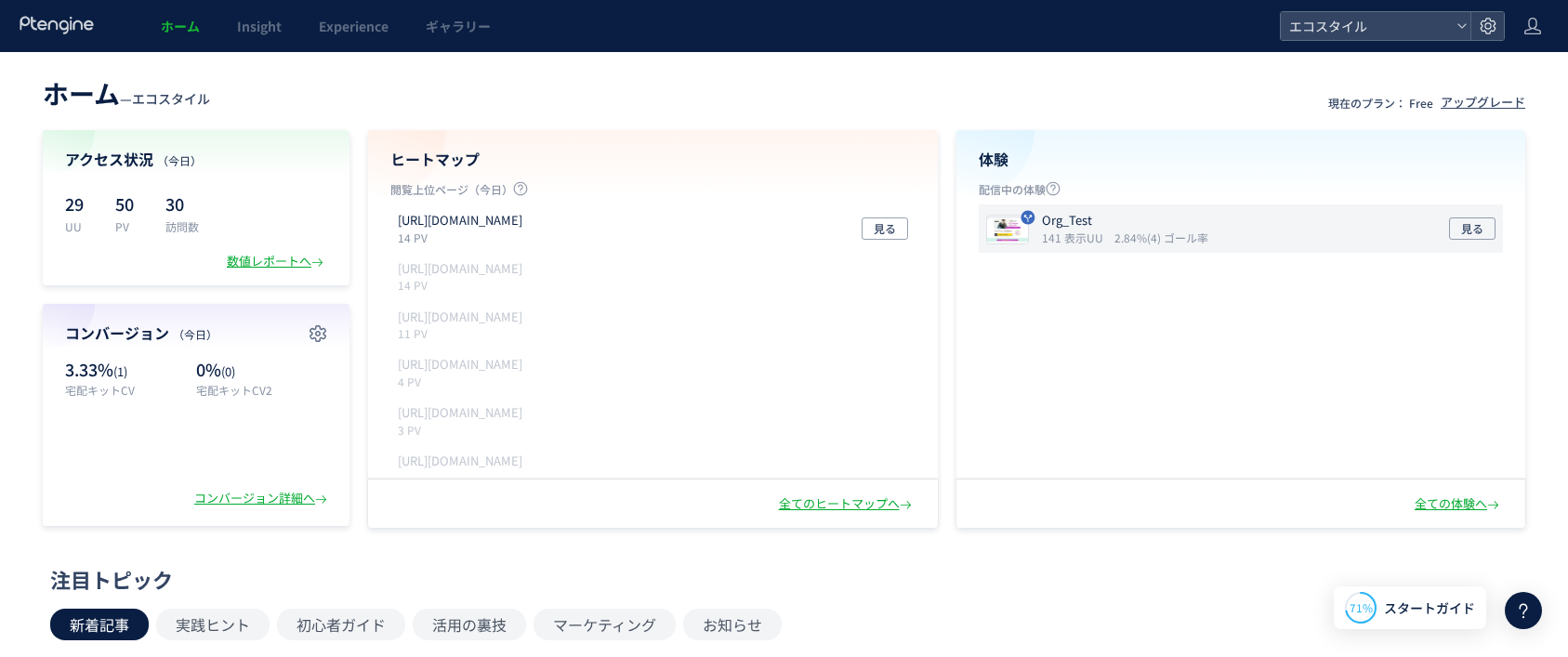 click on "2.84%(4) ゴール率" at bounding box center (1161, 237) 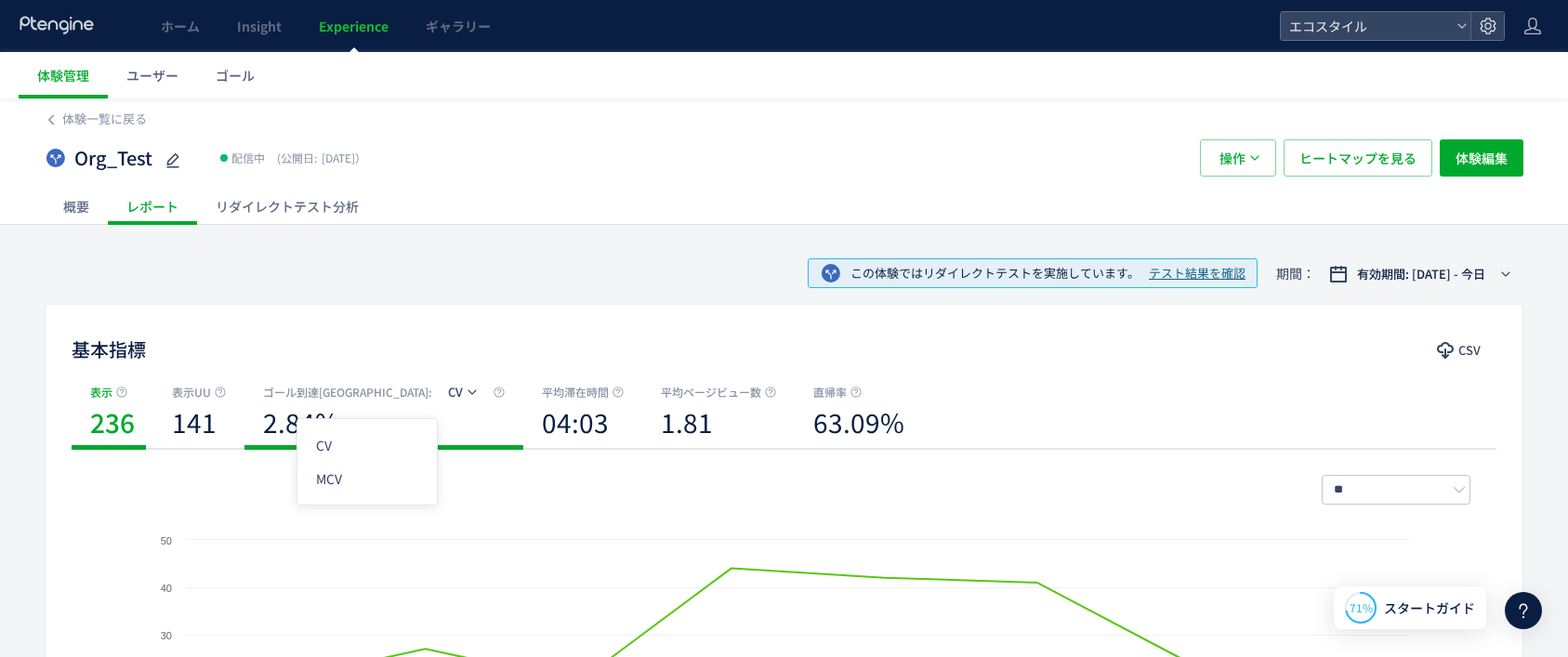 click 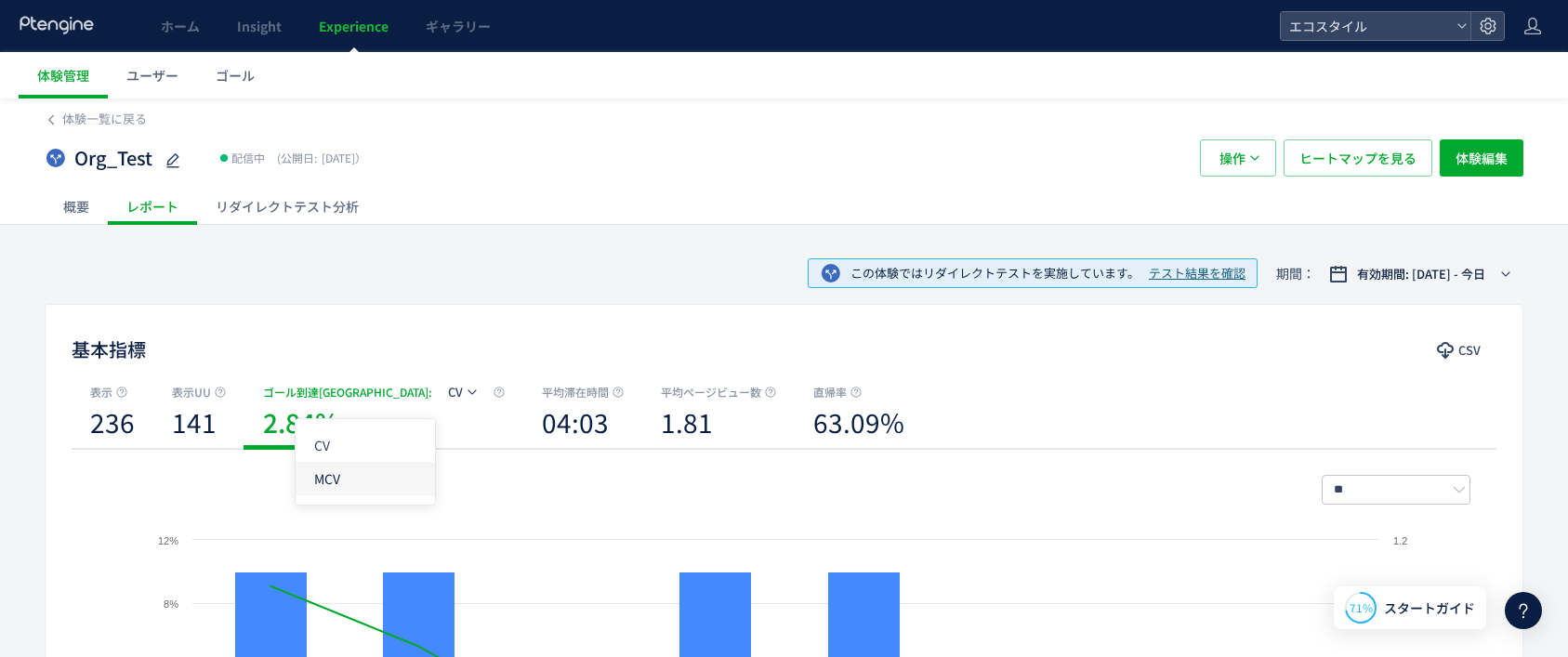 click on "MCV" 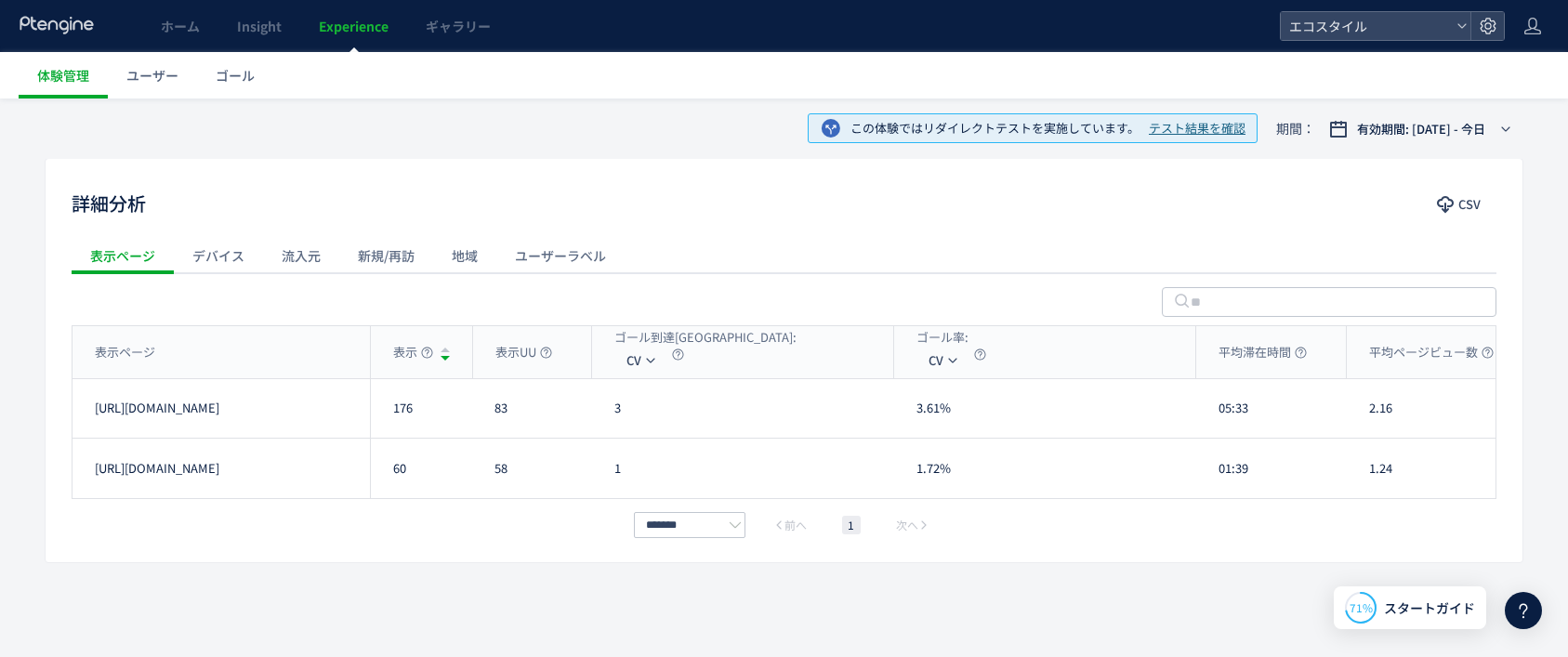 scroll, scrollTop: 0, scrollLeft: 0, axis: both 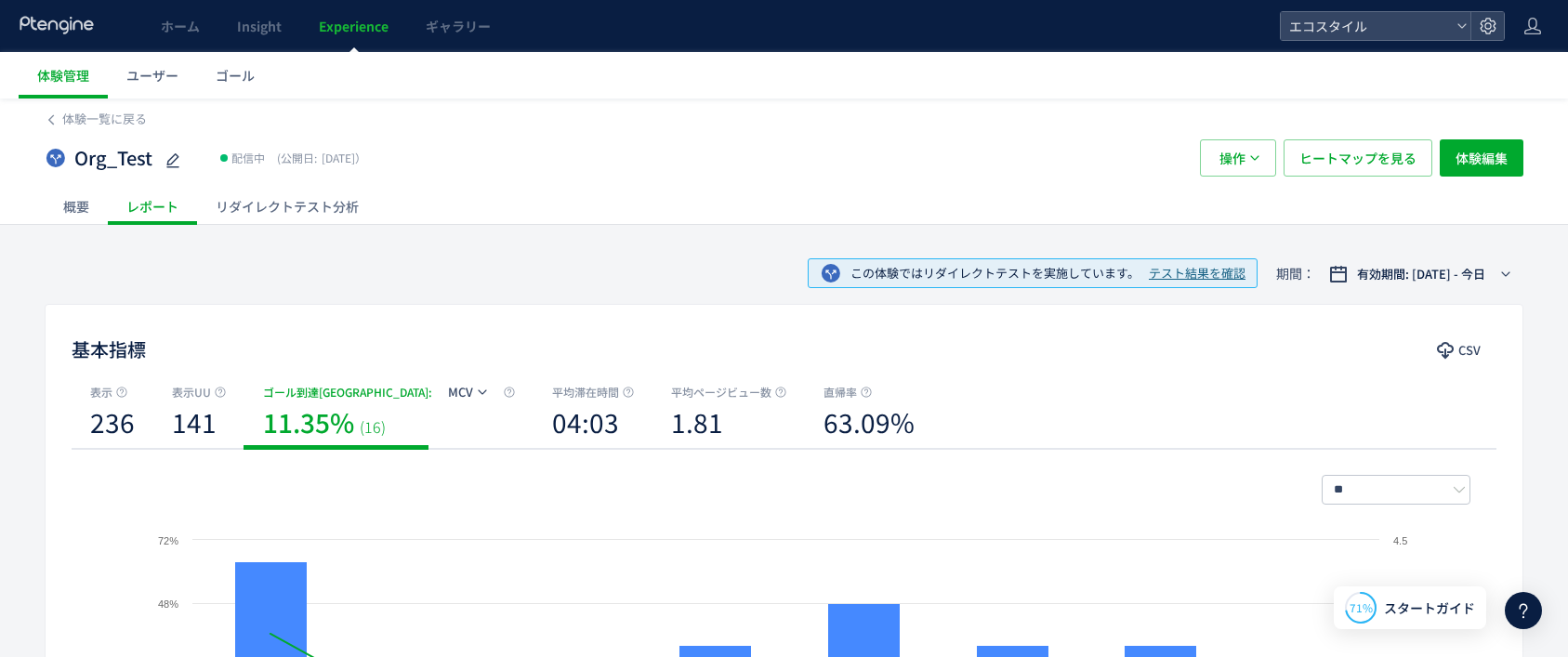 click on "リダイレクトテスト分析" 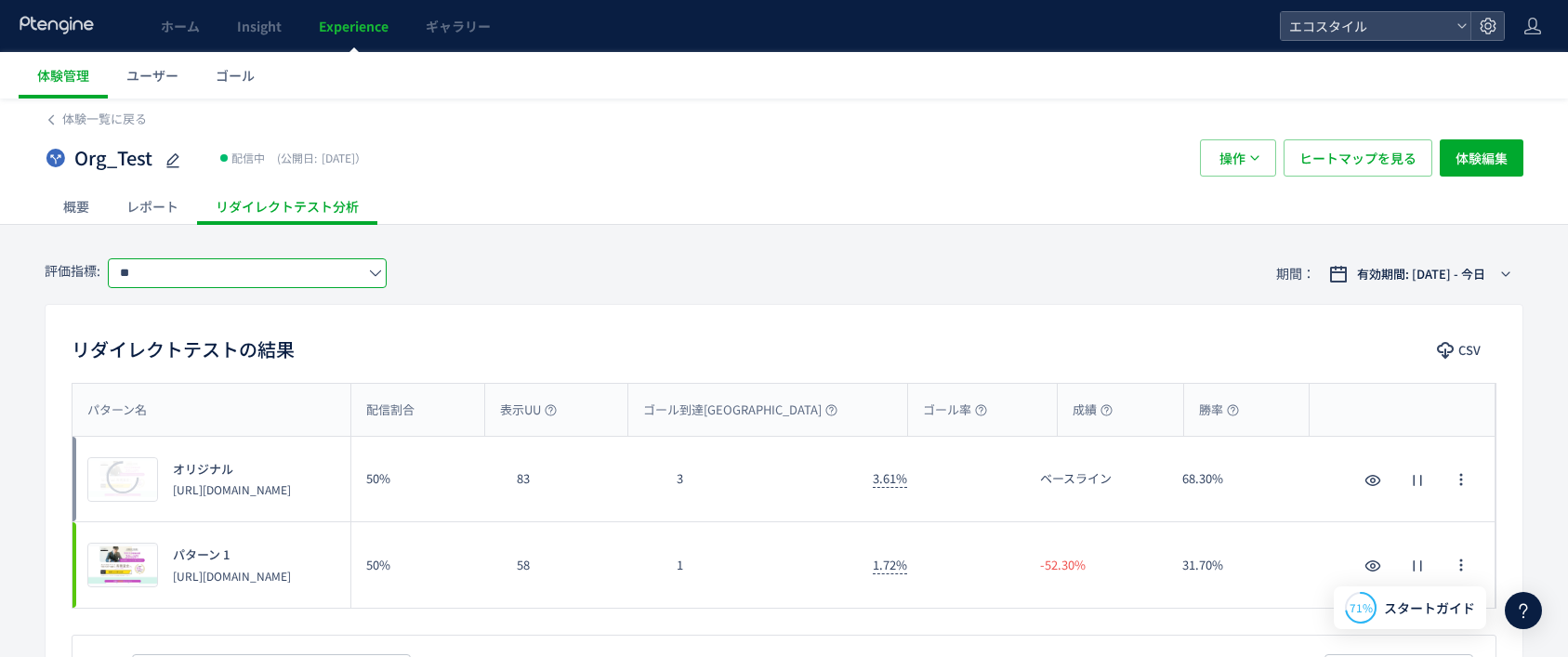 click on "**" 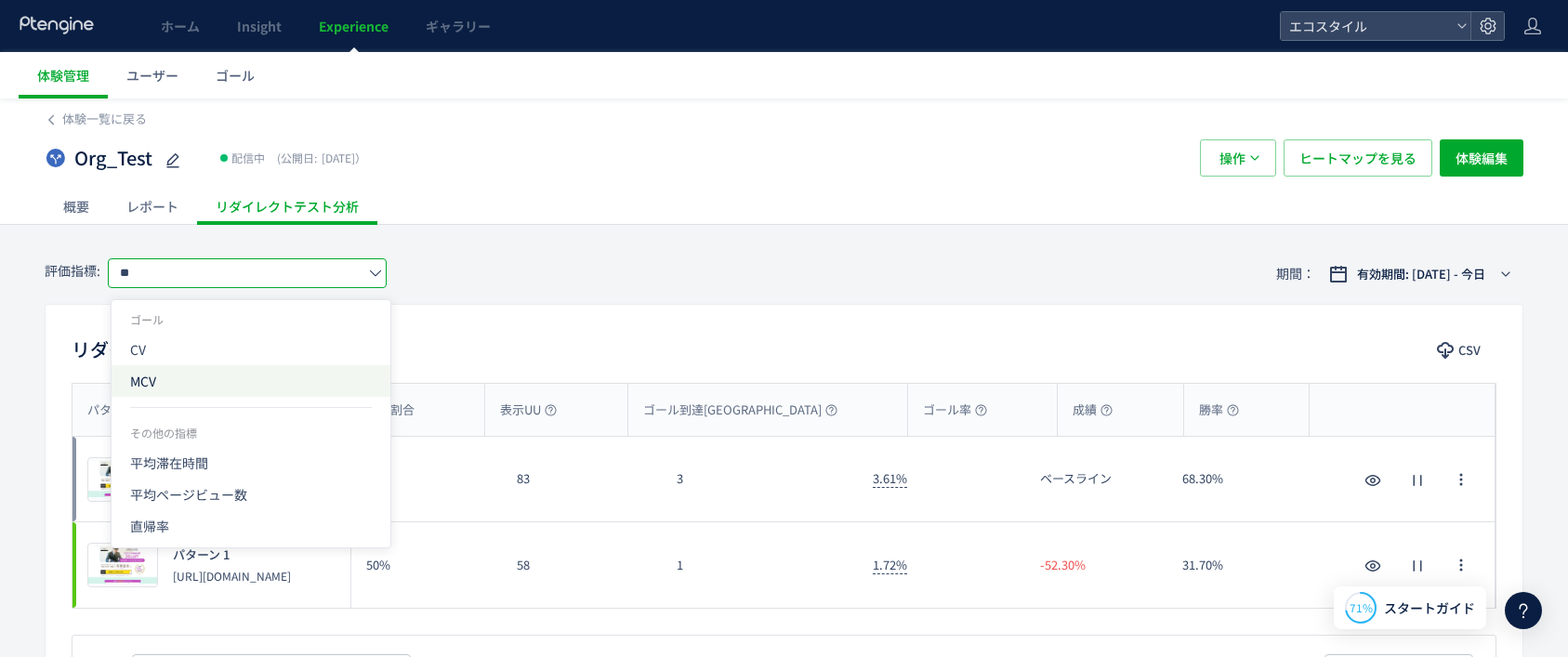 click on "MCV" 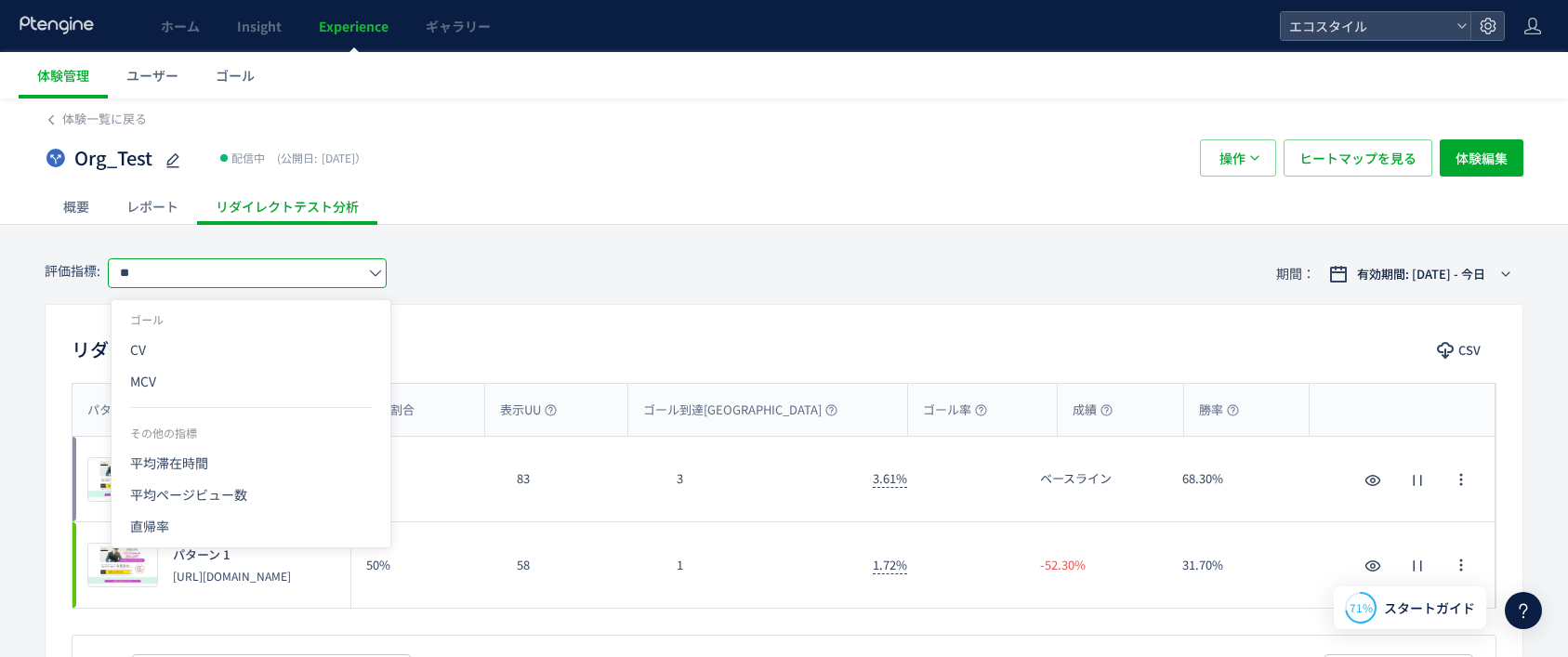 type on "***" 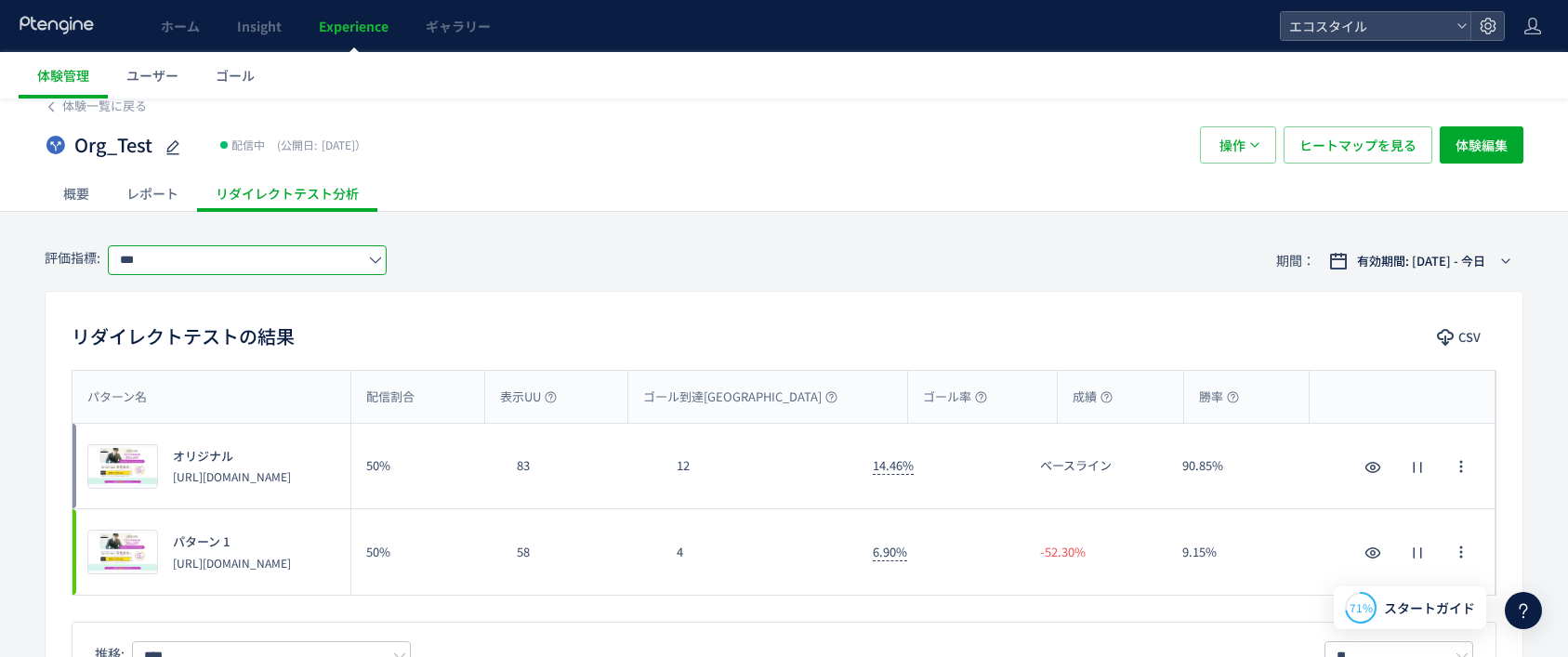 scroll, scrollTop: 0, scrollLeft: 0, axis: both 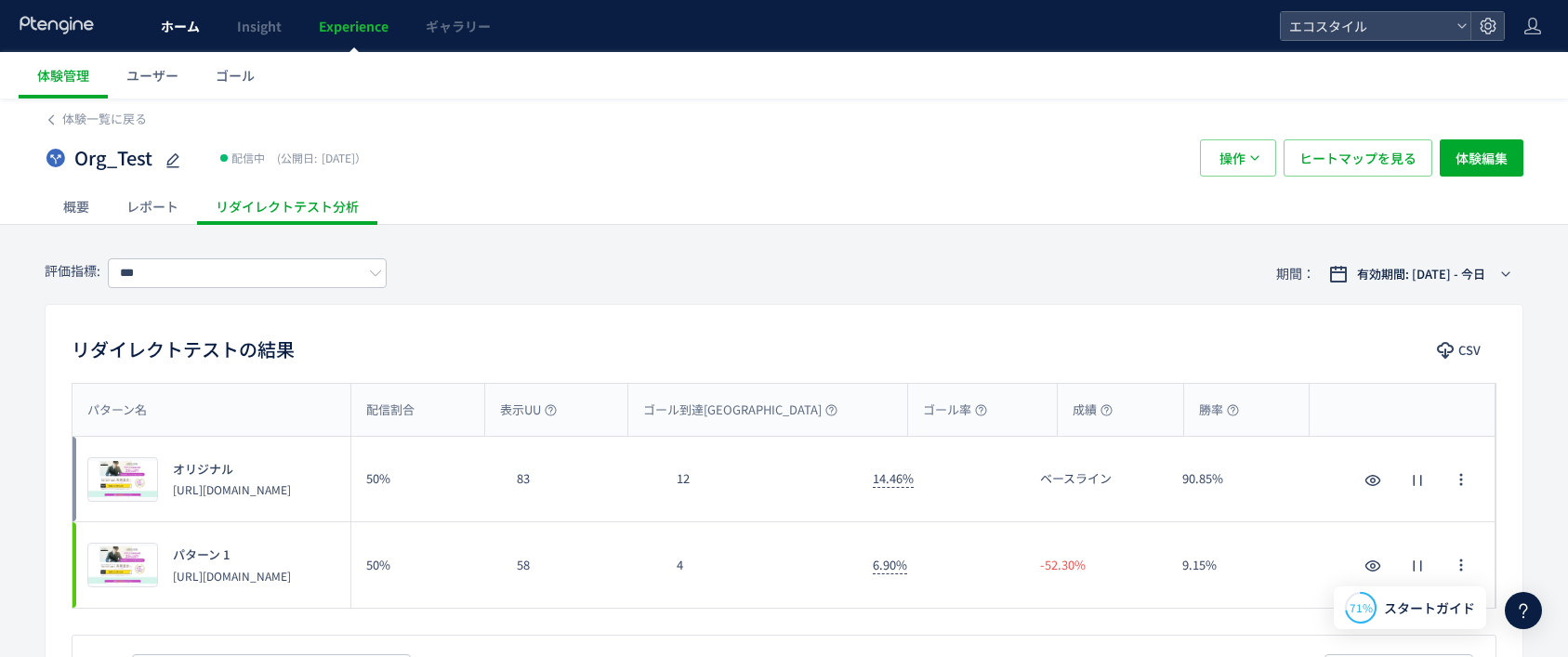 click on "ホーム" at bounding box center [180, 26] 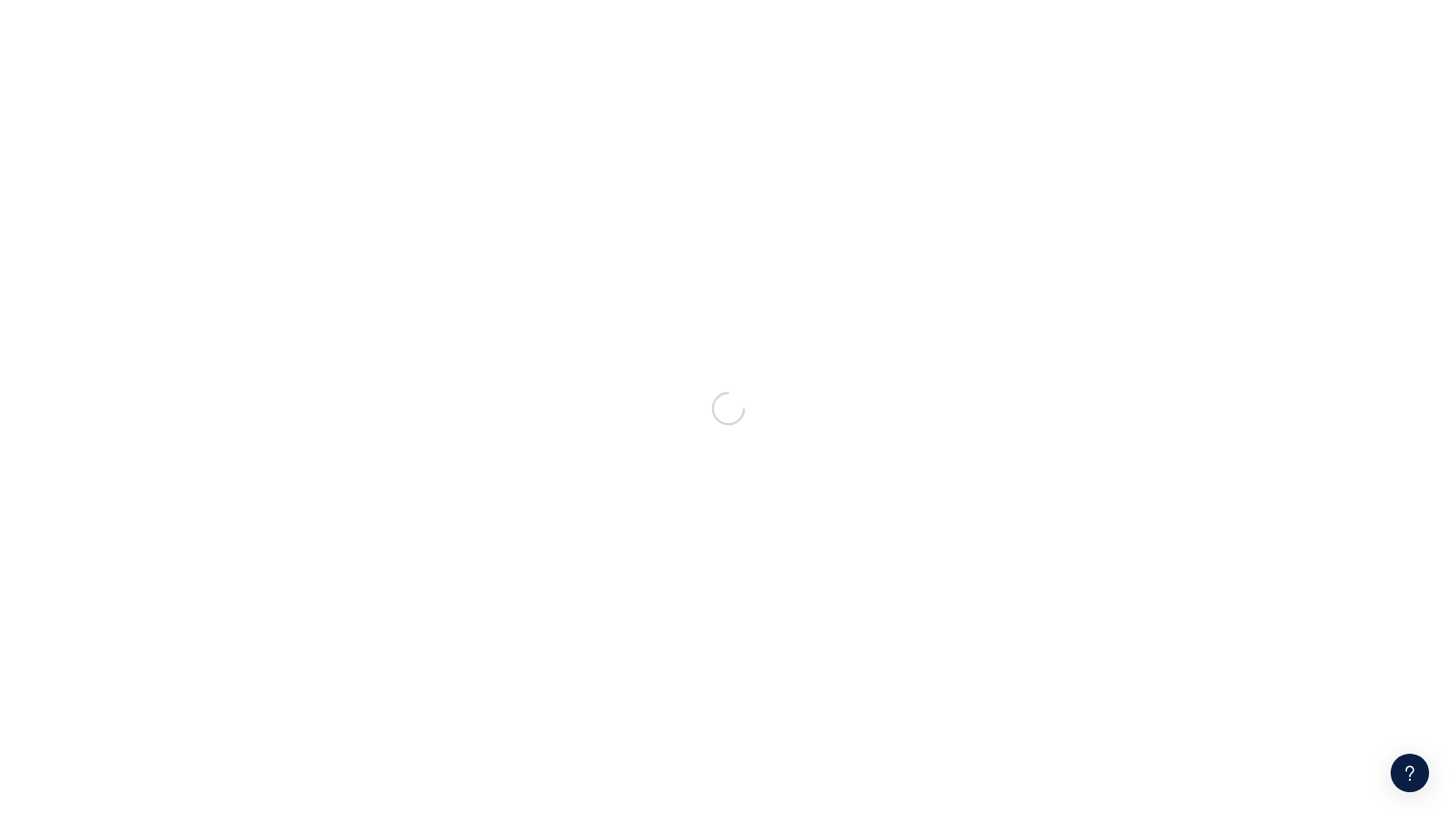 scroll, scrollTop: 0, scrollLeft: 0, axis: both 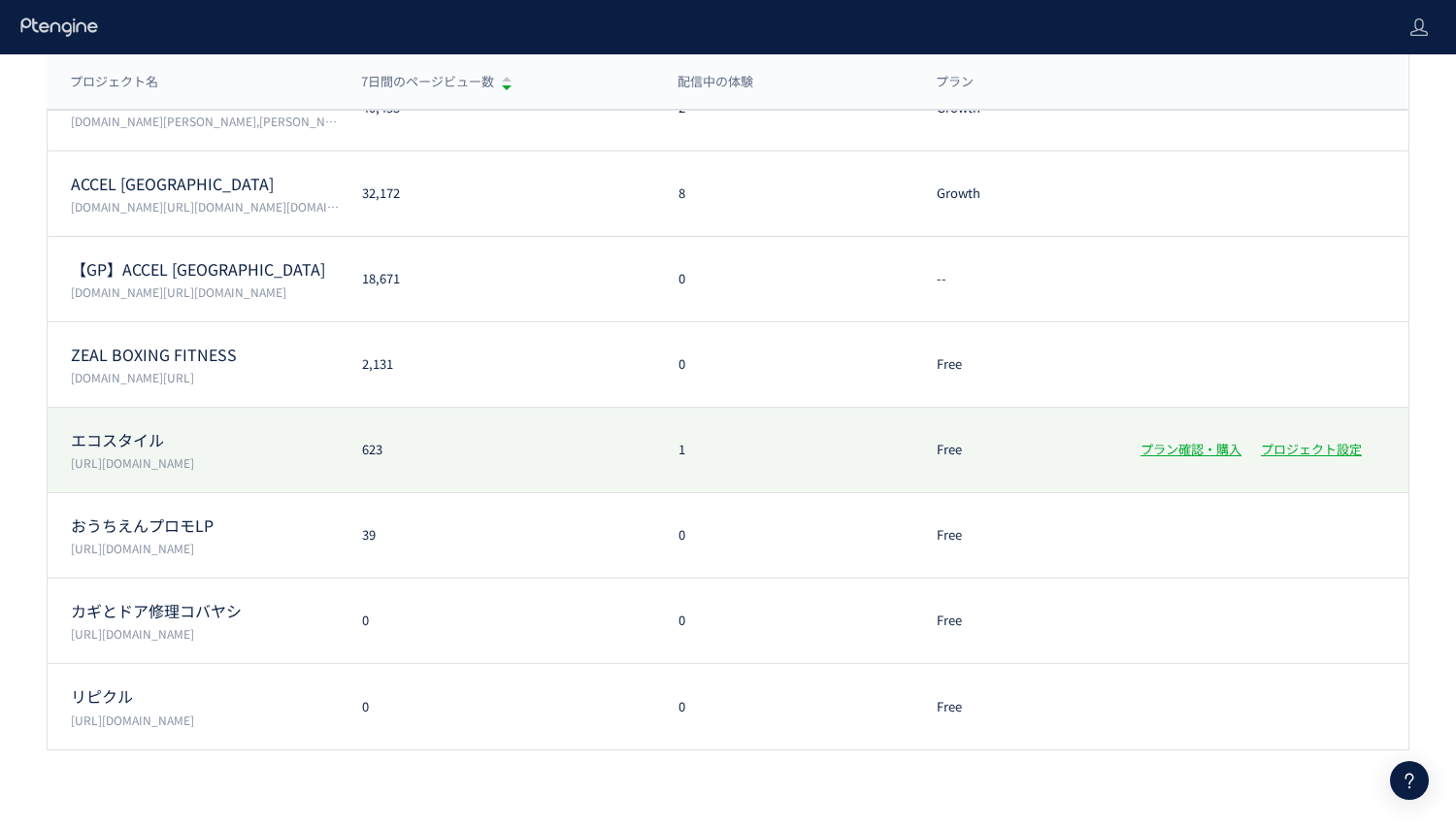 click on "エコスタイル  https://www.style-eco.com/takuhai-kaitori/ 623 1 Free プラン確認・購入 プロジェクト設定" 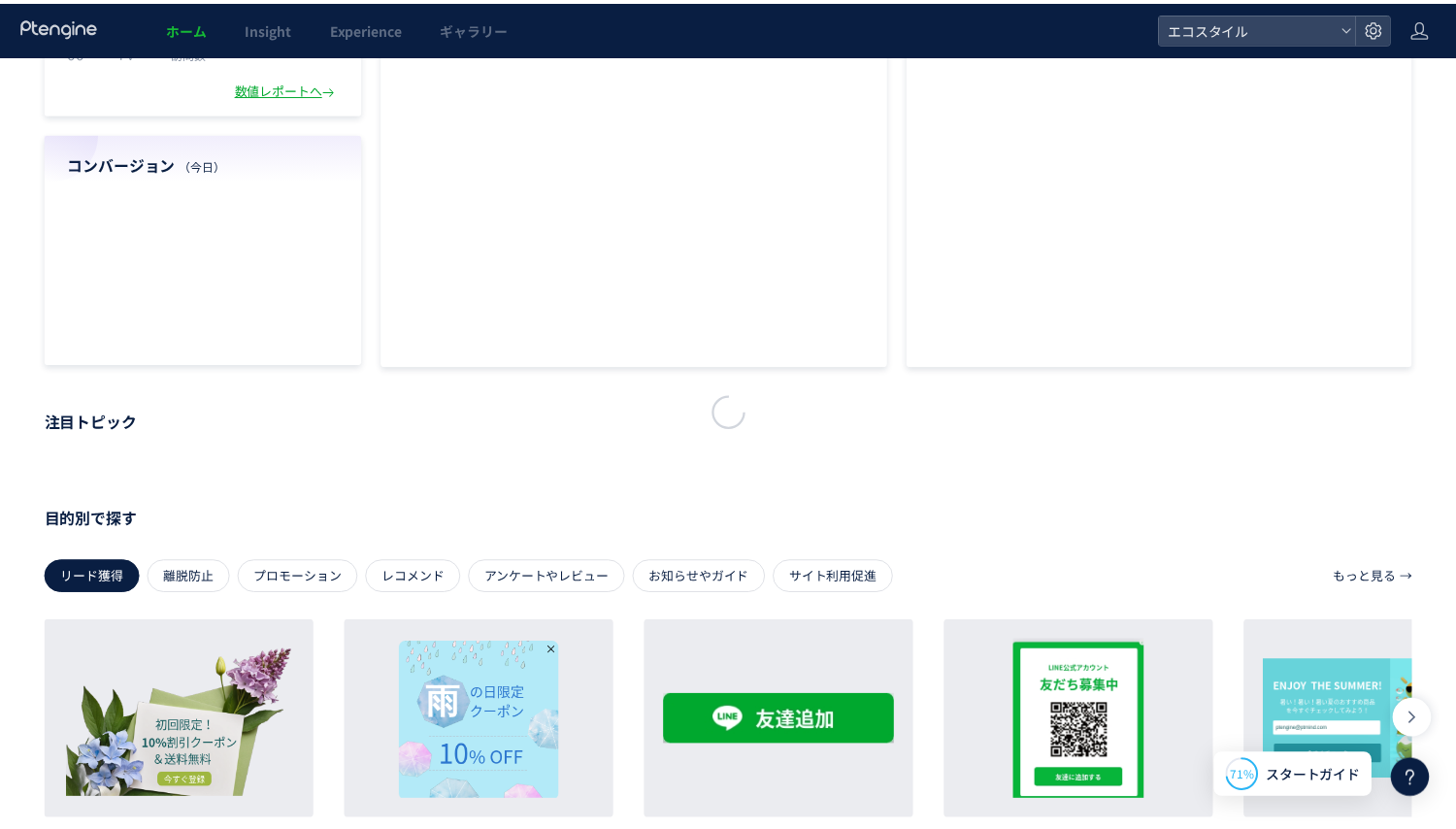 scroll, scrollTop: 0, scrollLeft: 0, axis: both 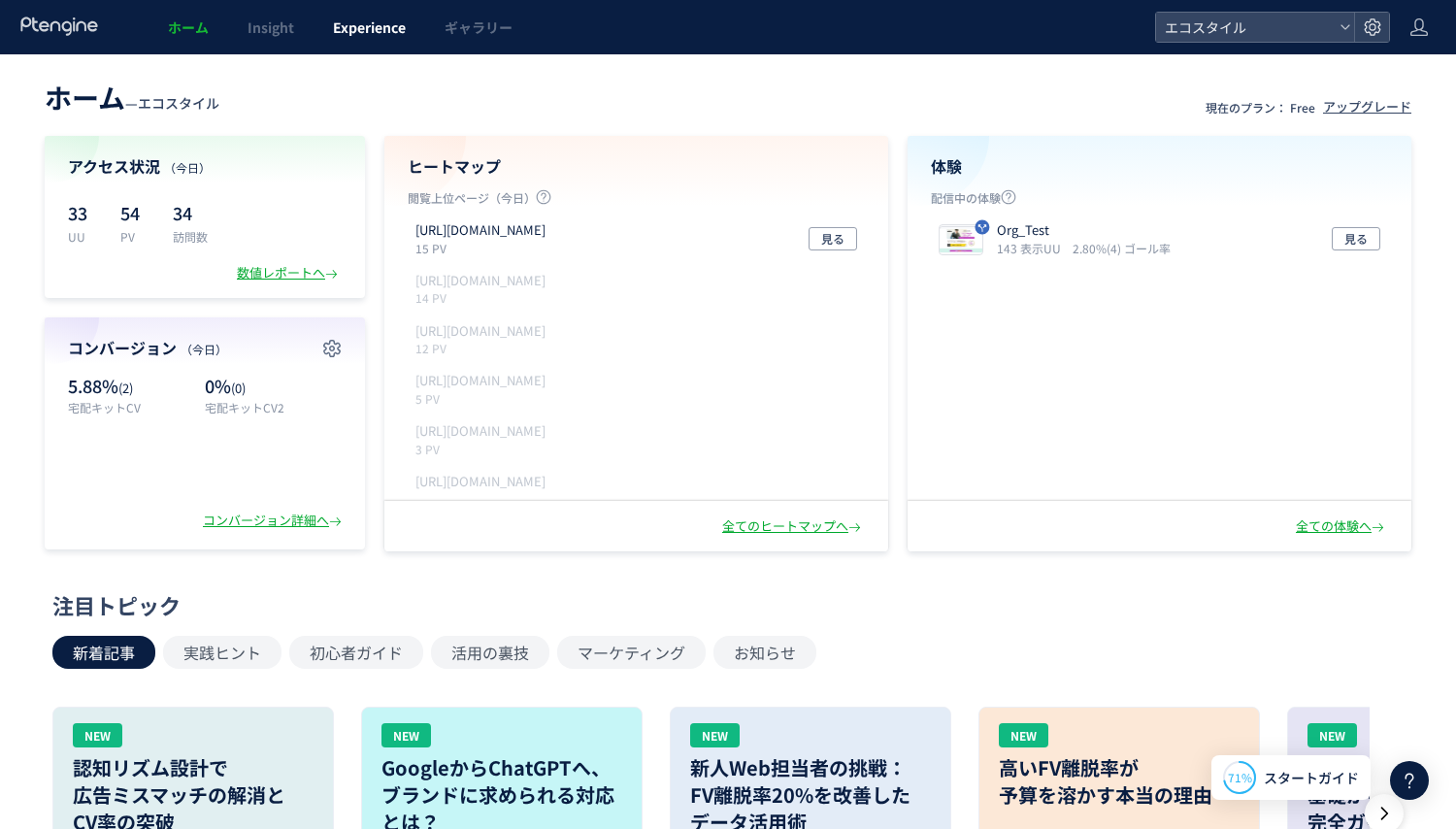 click on "Experience" at bounding box center [369, 27] 